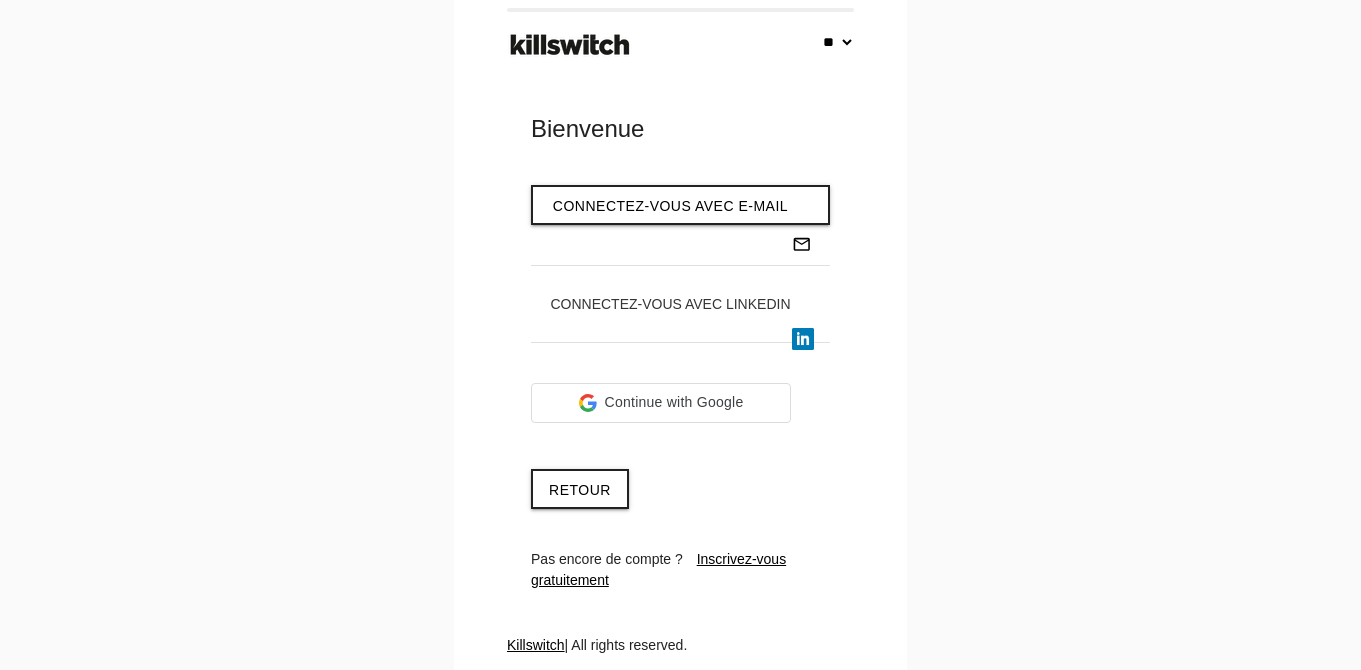 select on "**" 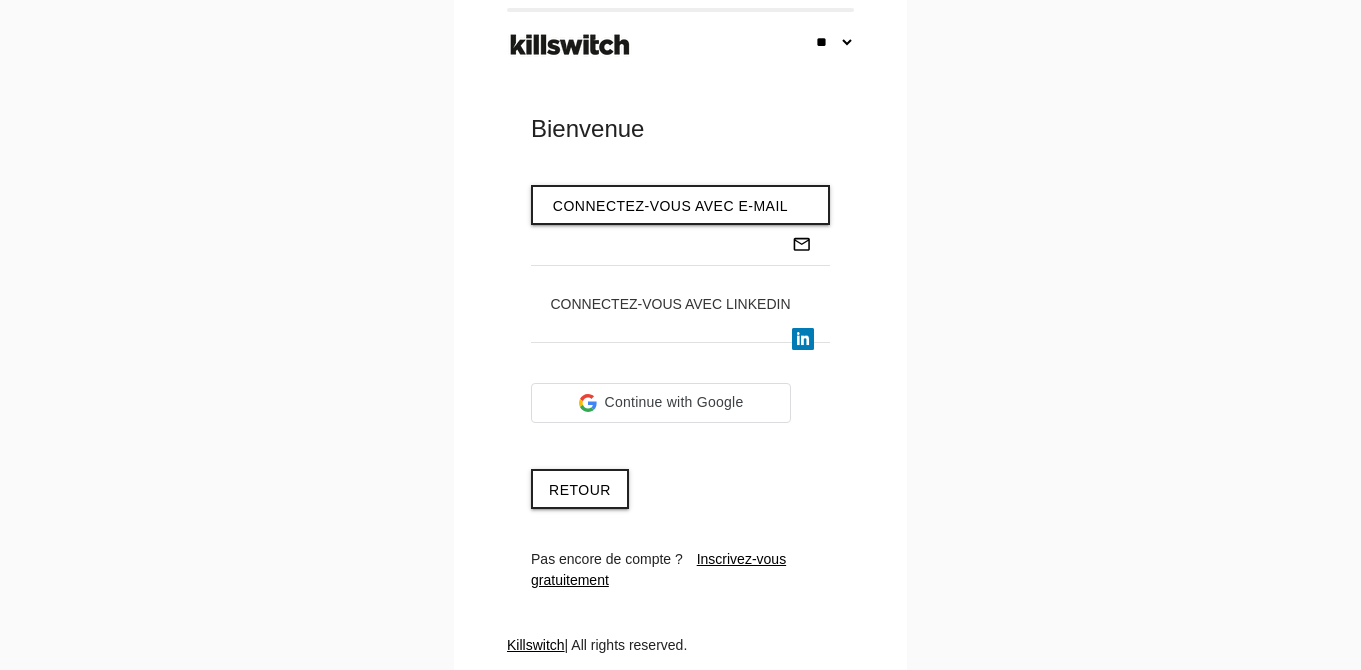 scroll, scrollTop: 0, scrollLeft: 0, axis: both 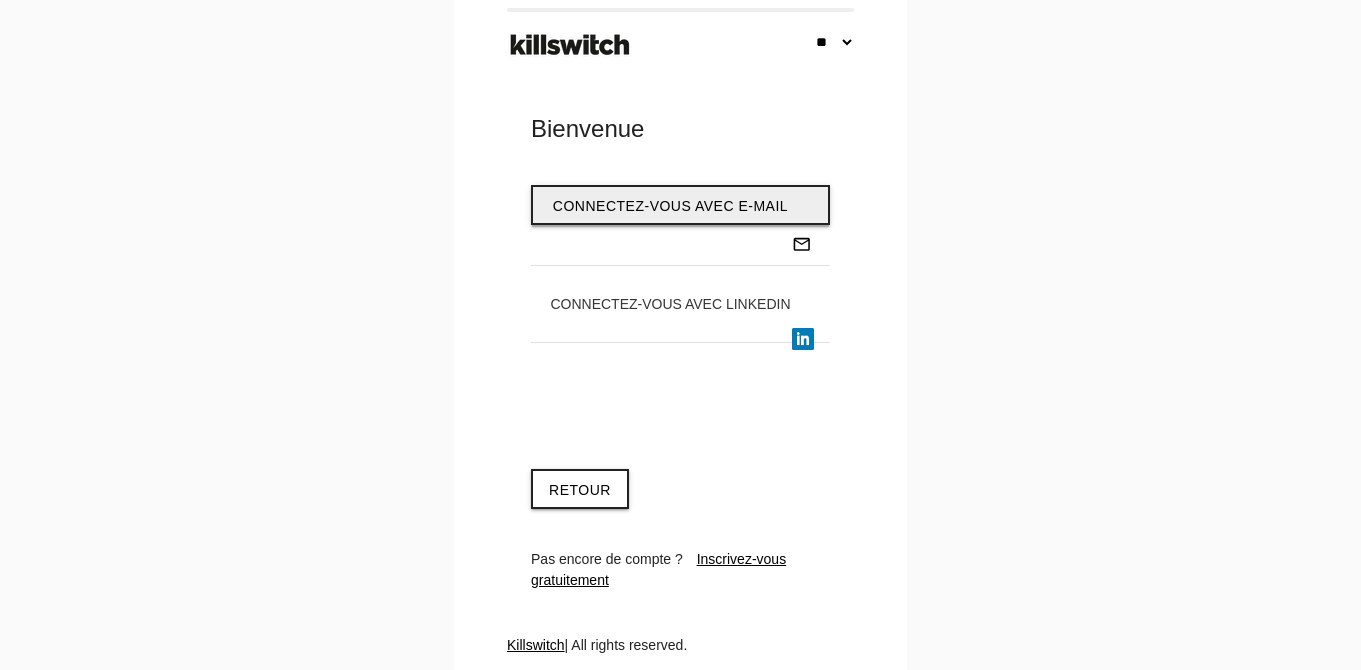 click on "Connectez-vous avec e-mail" at bounding box center (670, 206) 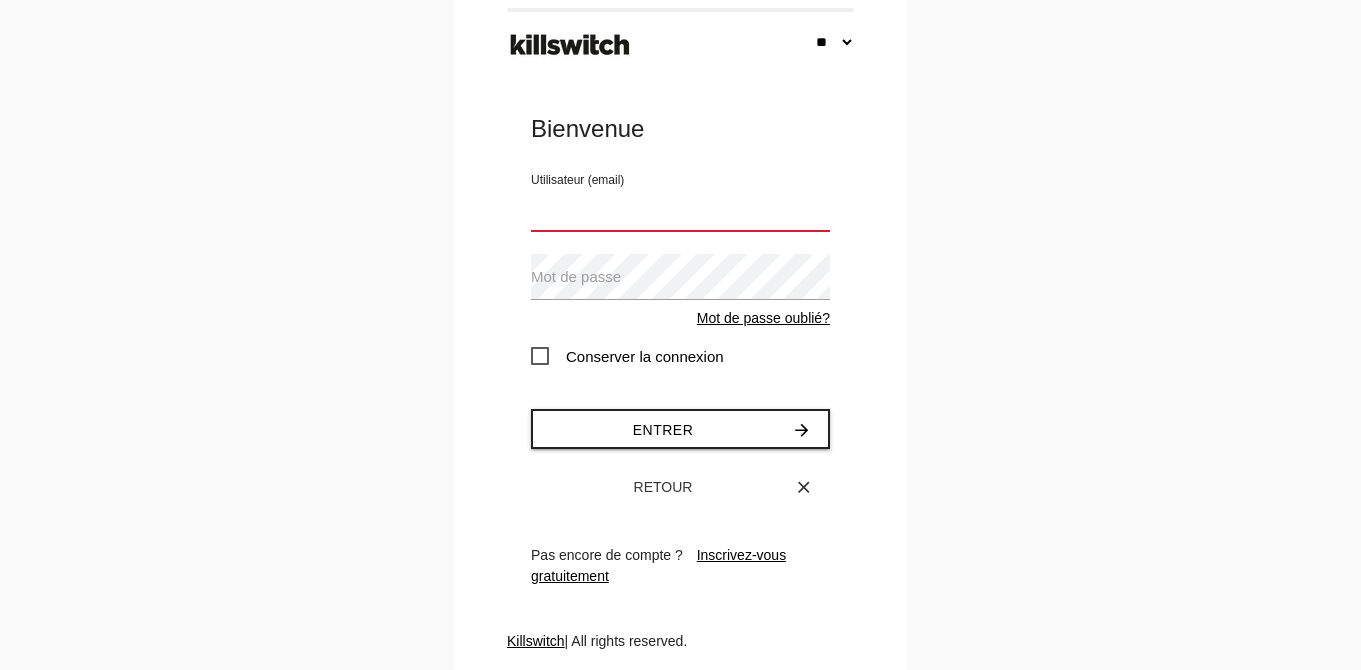 click on "Utilisateur (email)" at bounding box center (680, 208) 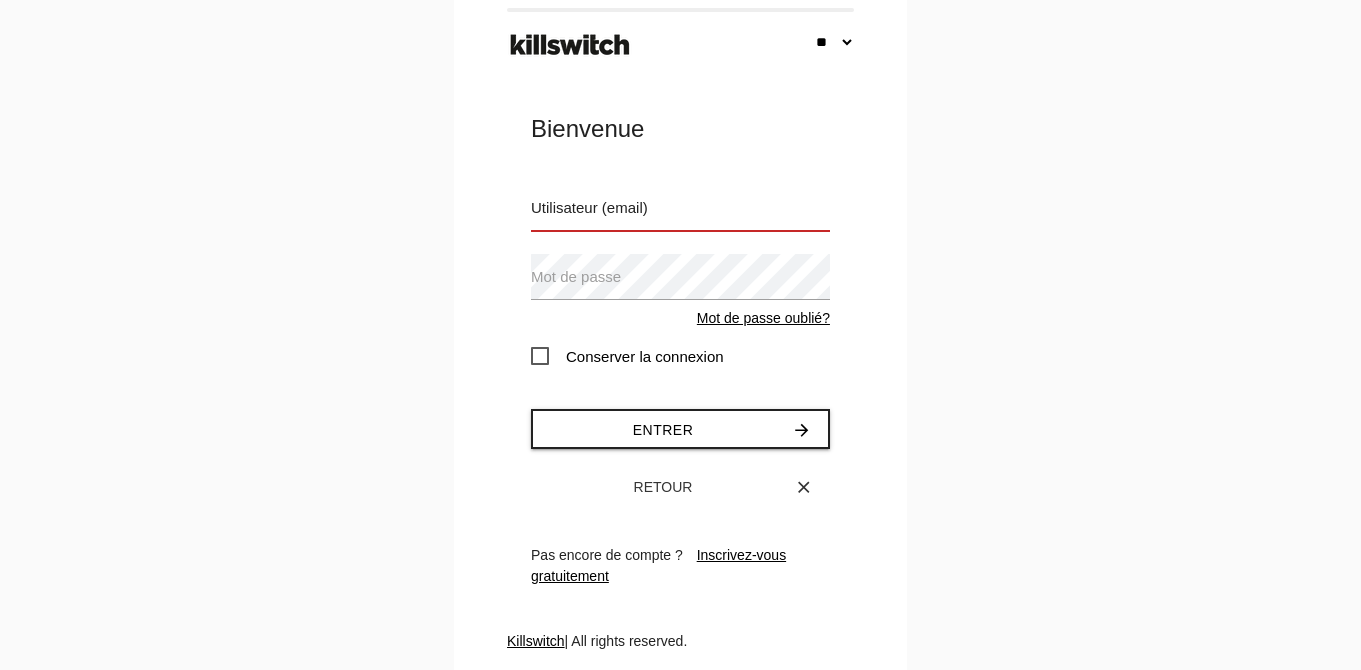 type on "**********" 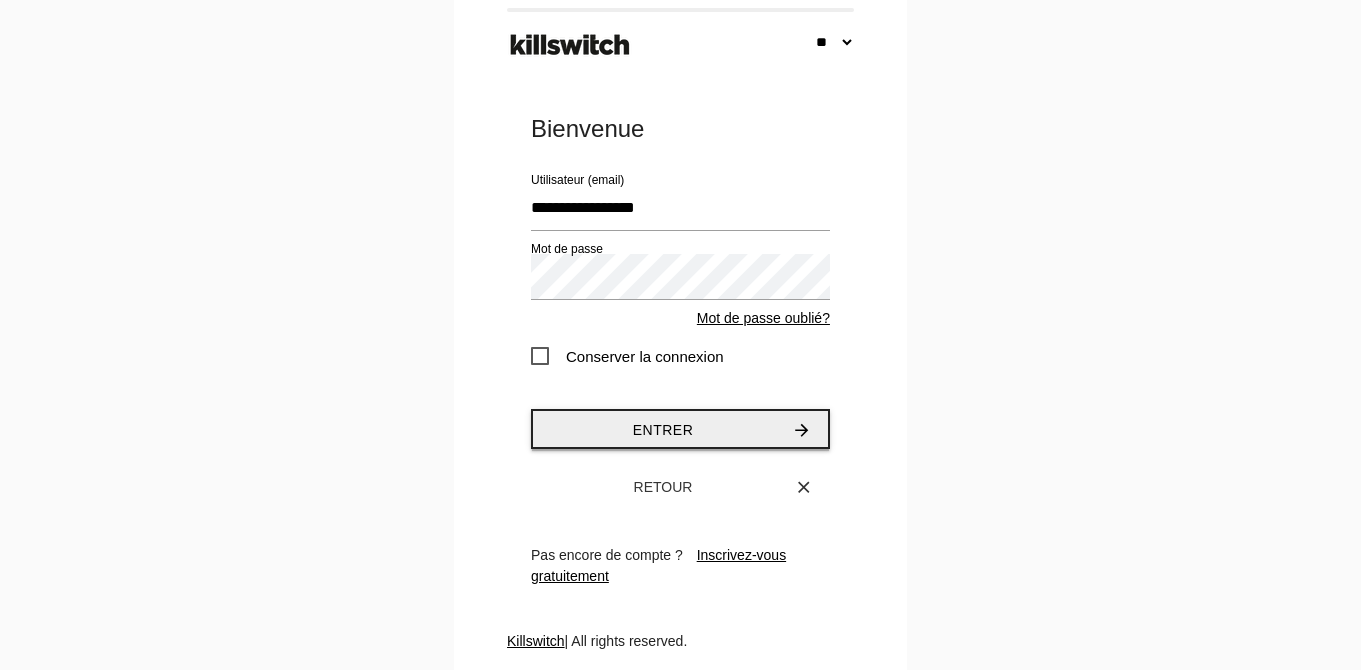 click on "Entrer arrow_forward" at bounding box center [680, 429] 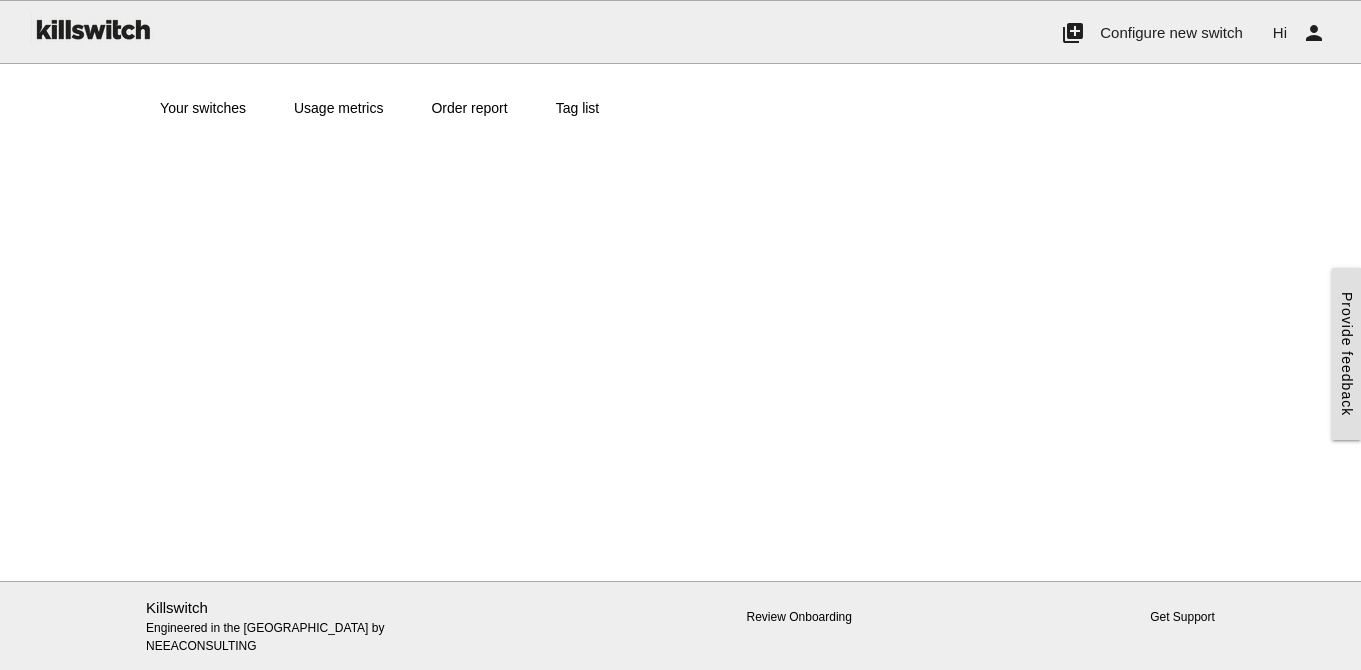 scroll, scrollTop: 0, scrollLeft: 0, axis: both 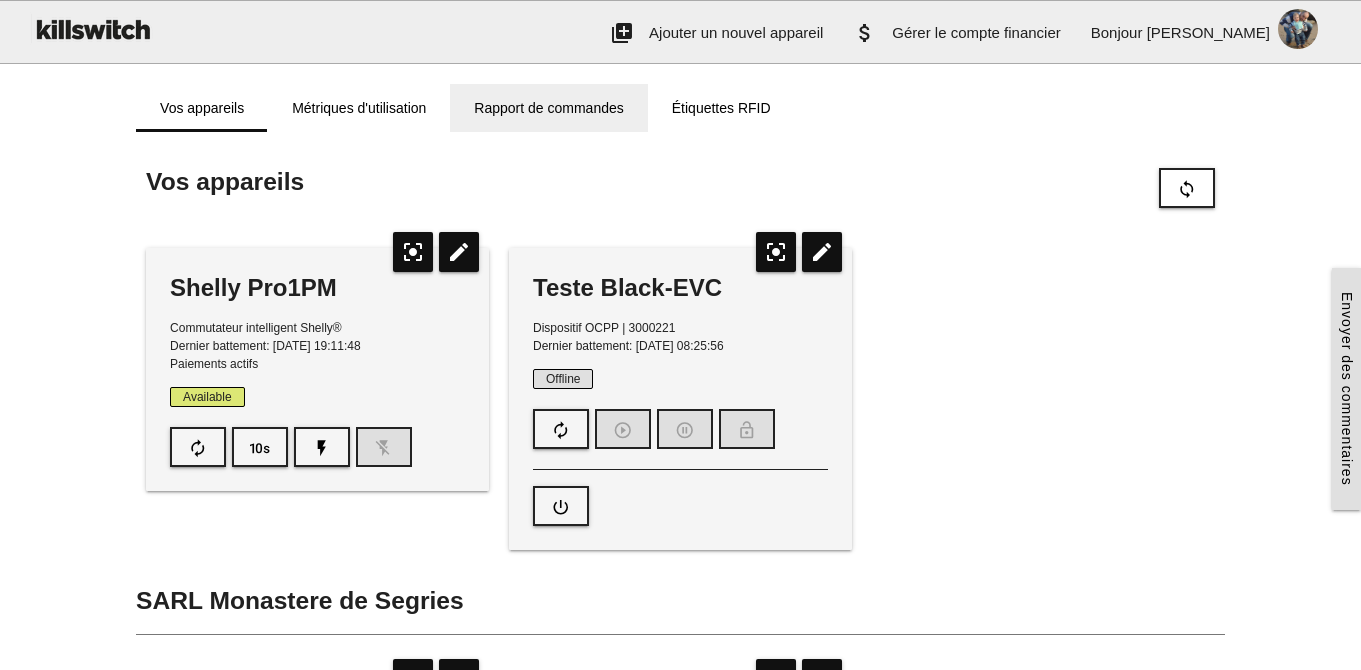 click on "Rapport de commandes" at bounding box center (548, 108) 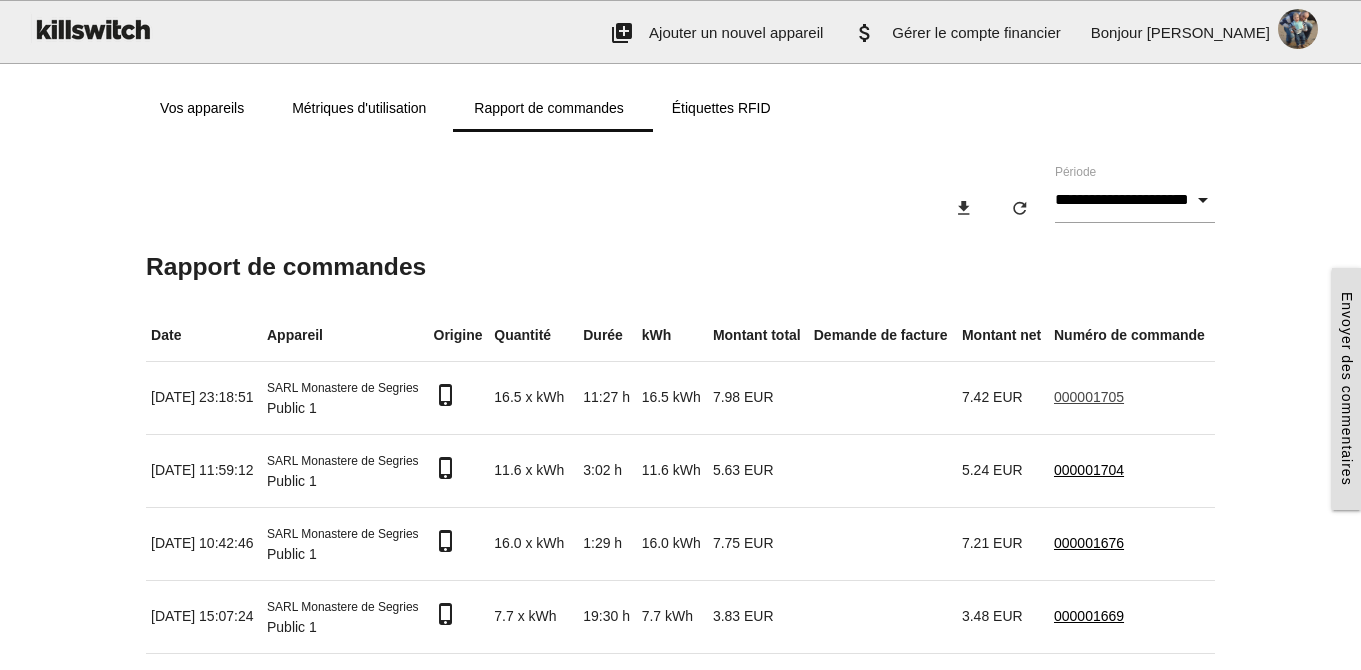 click on "000001705" at bounding box center (1089, 397) 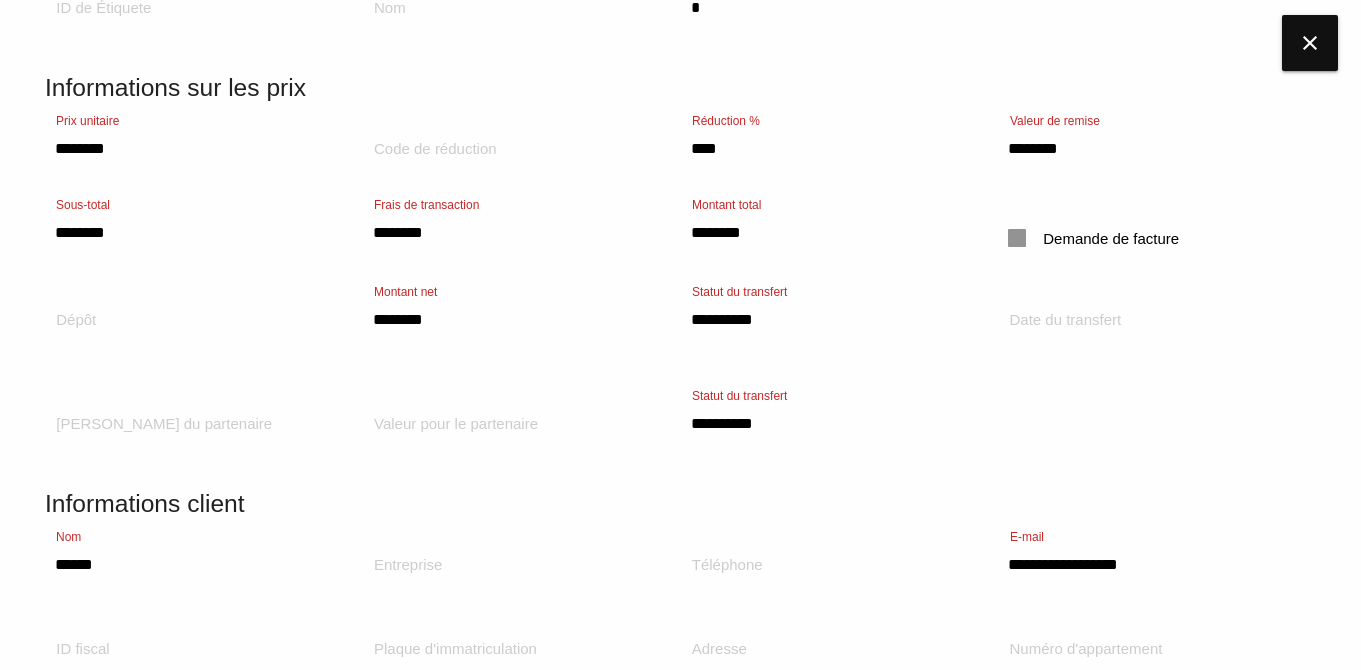 scroll, scrollTop: 834, scrollLeft: 0, axis: vertical 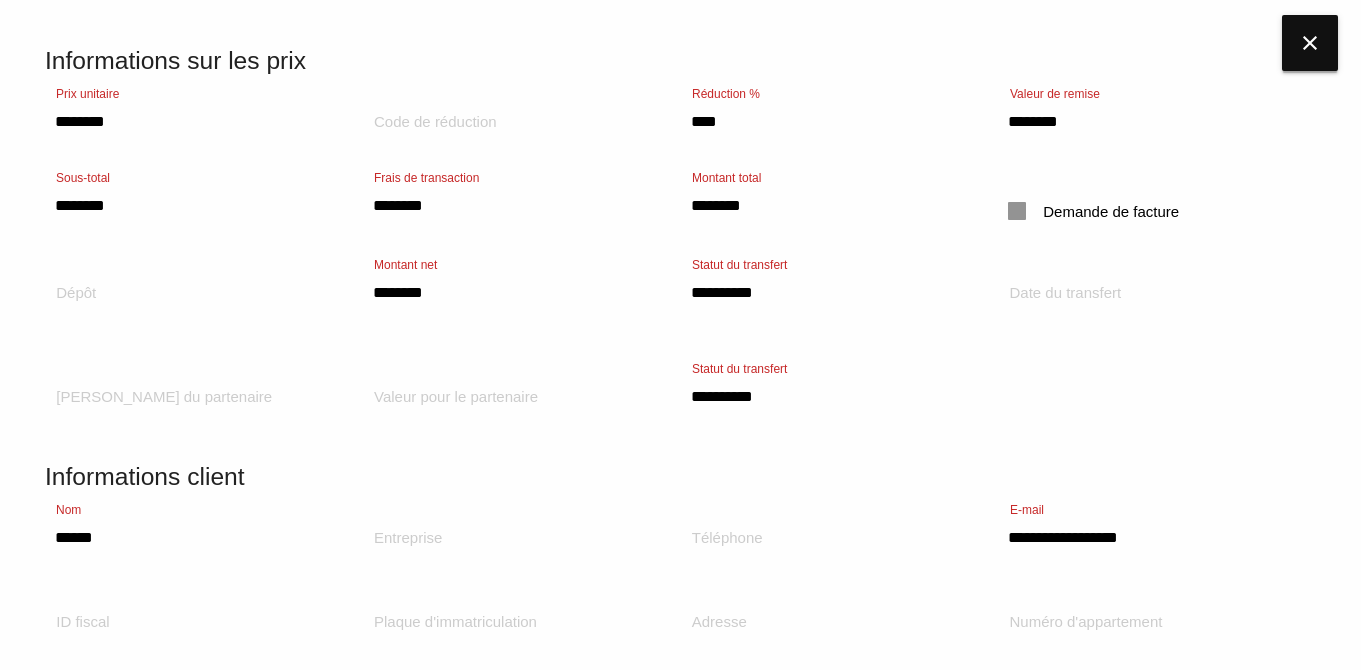 click on "close" at bounding box center [1310, 43] 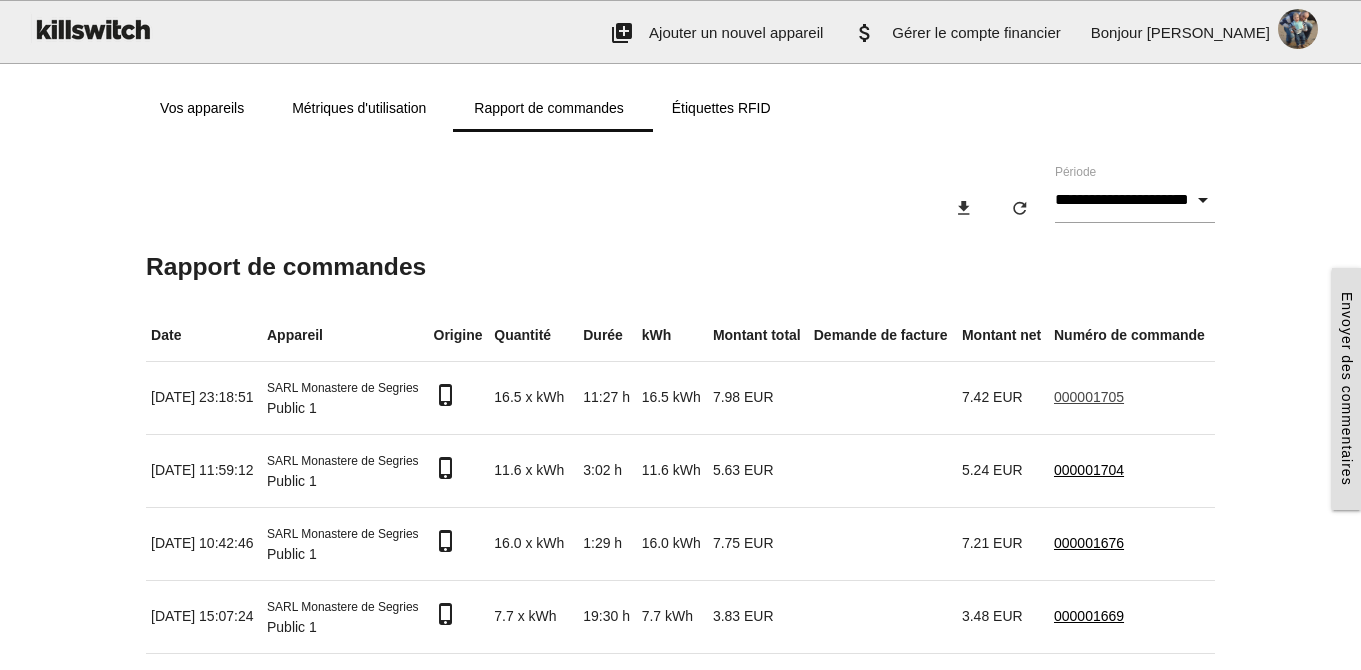 click on "000001705" at bounding box center [1089, 397] 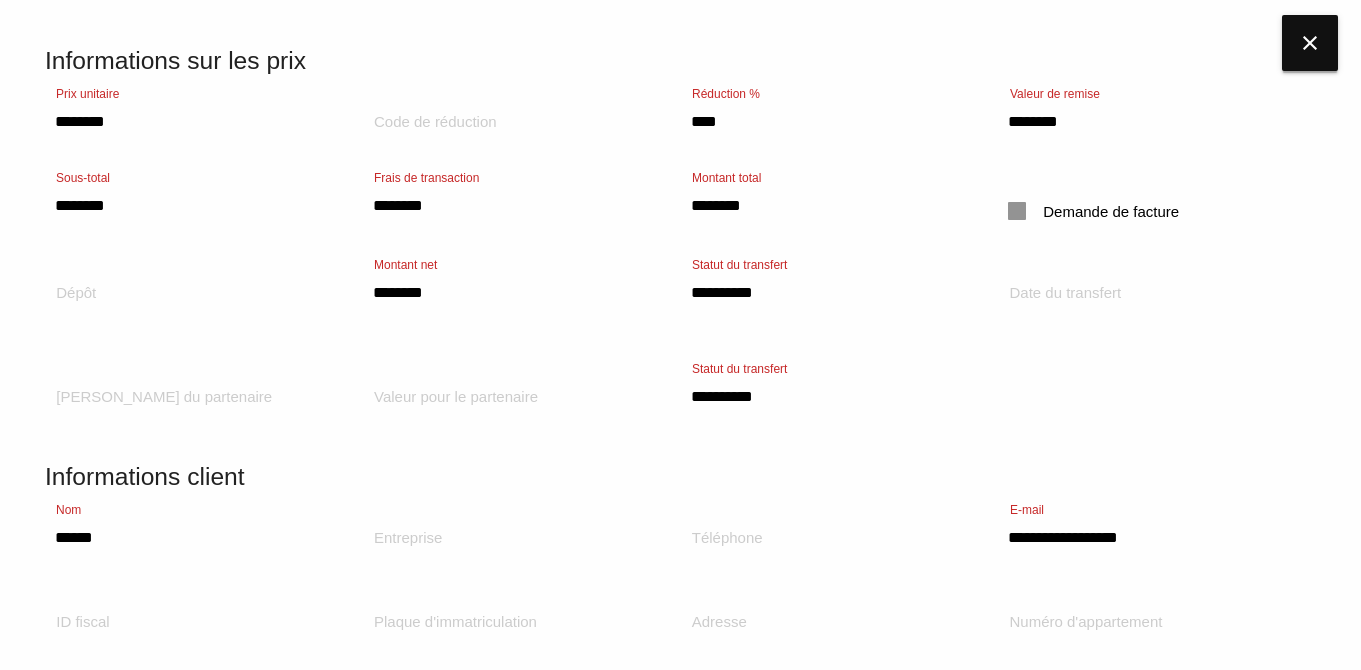 click on "close" at bounding box center (1310, 43) 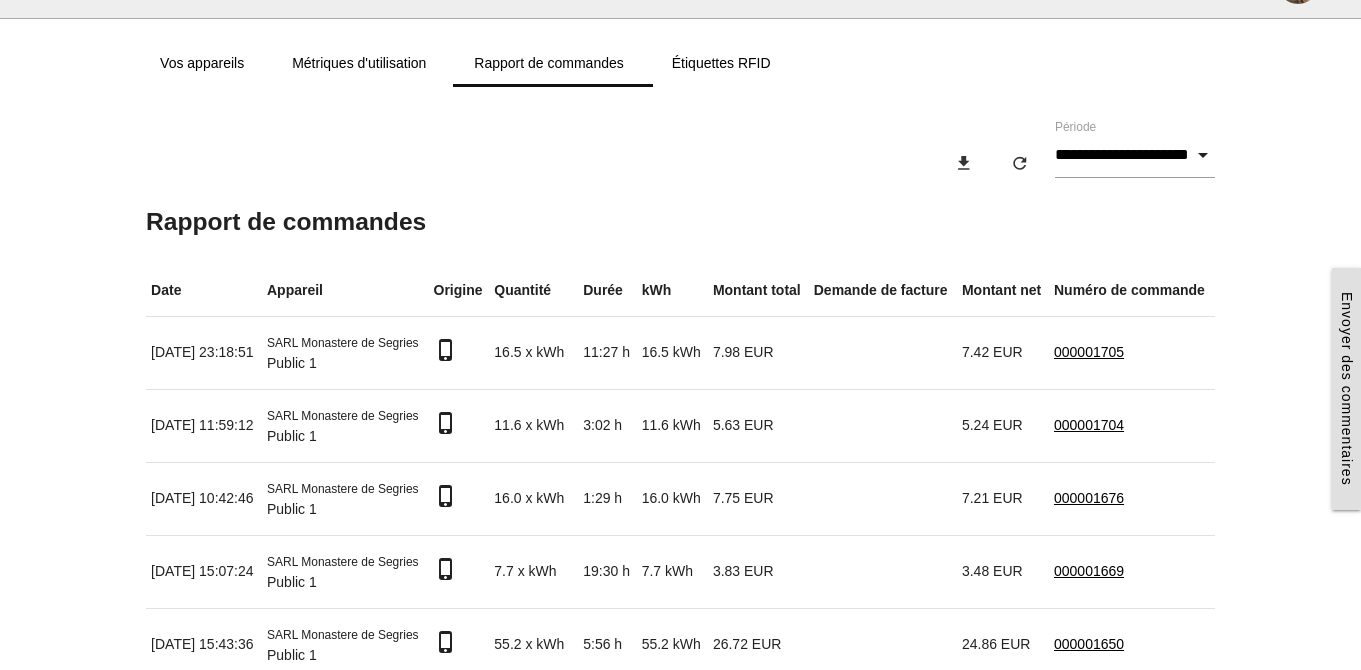 scroll, scrollTop: 64, scrollLeft: 0, axis: vertical 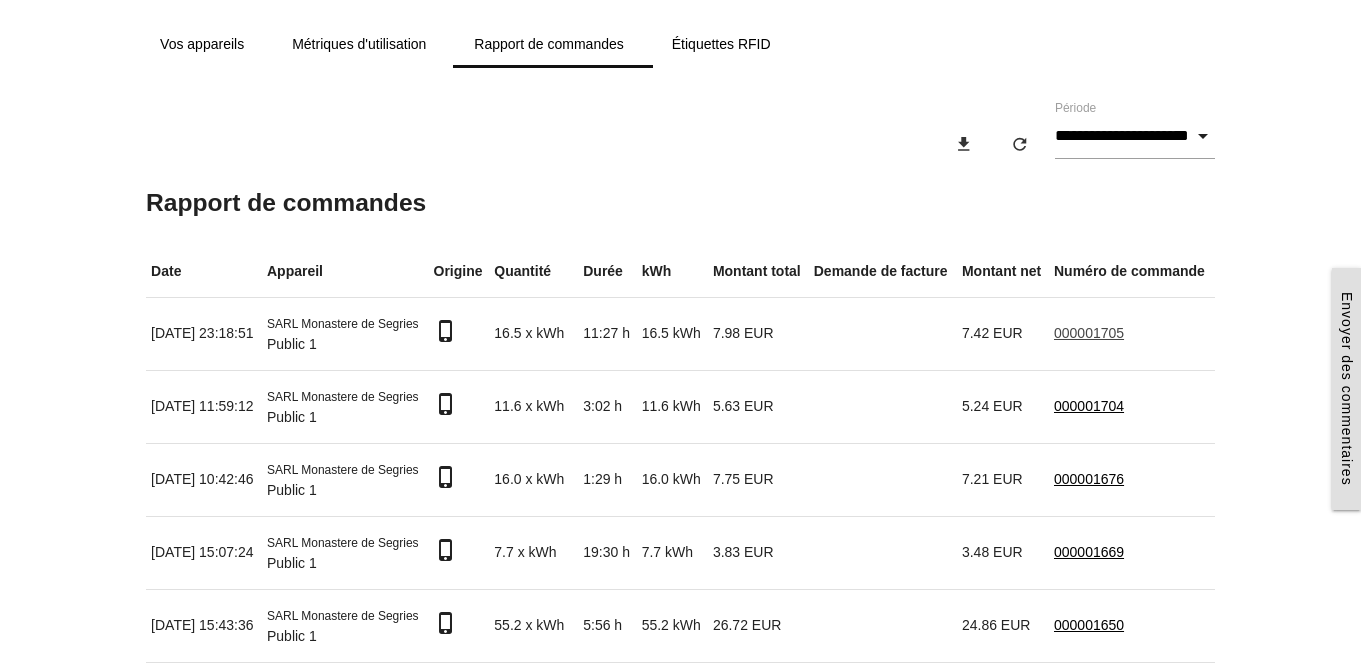 click on "000001705" at bounding box center [1089, 333] 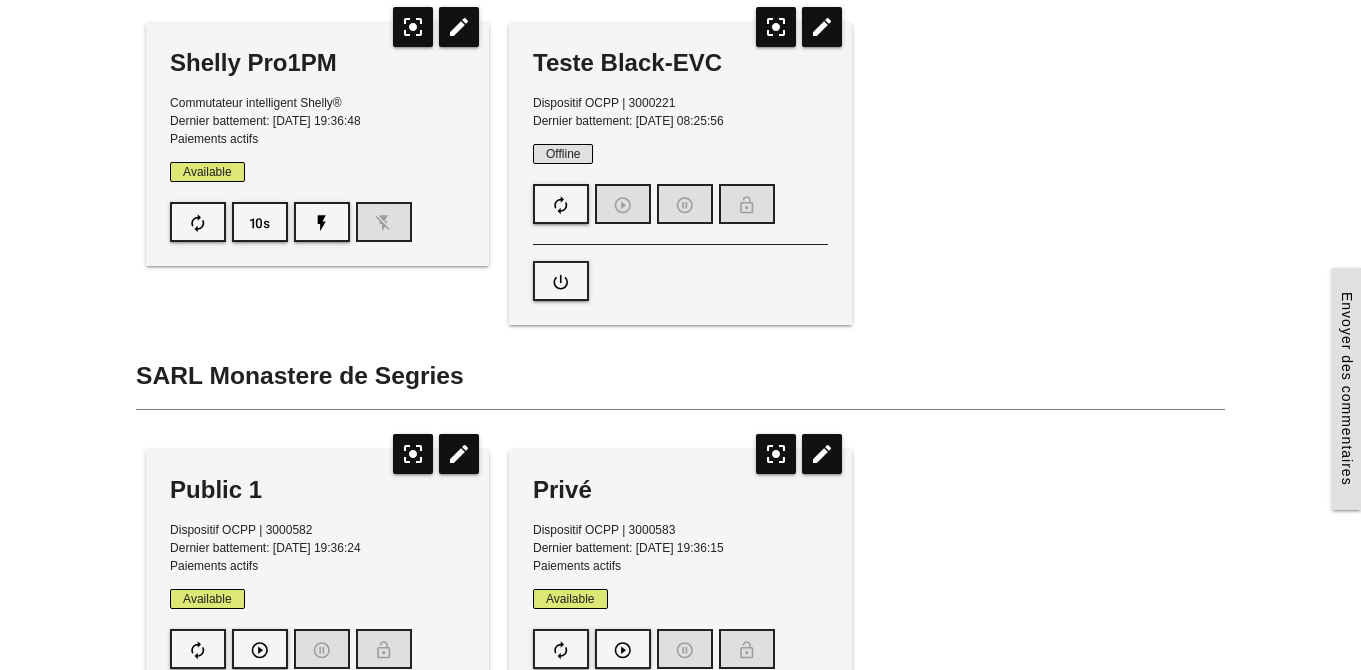 scroll, scrollTop: 0, scrollLeft: 0, axis: both 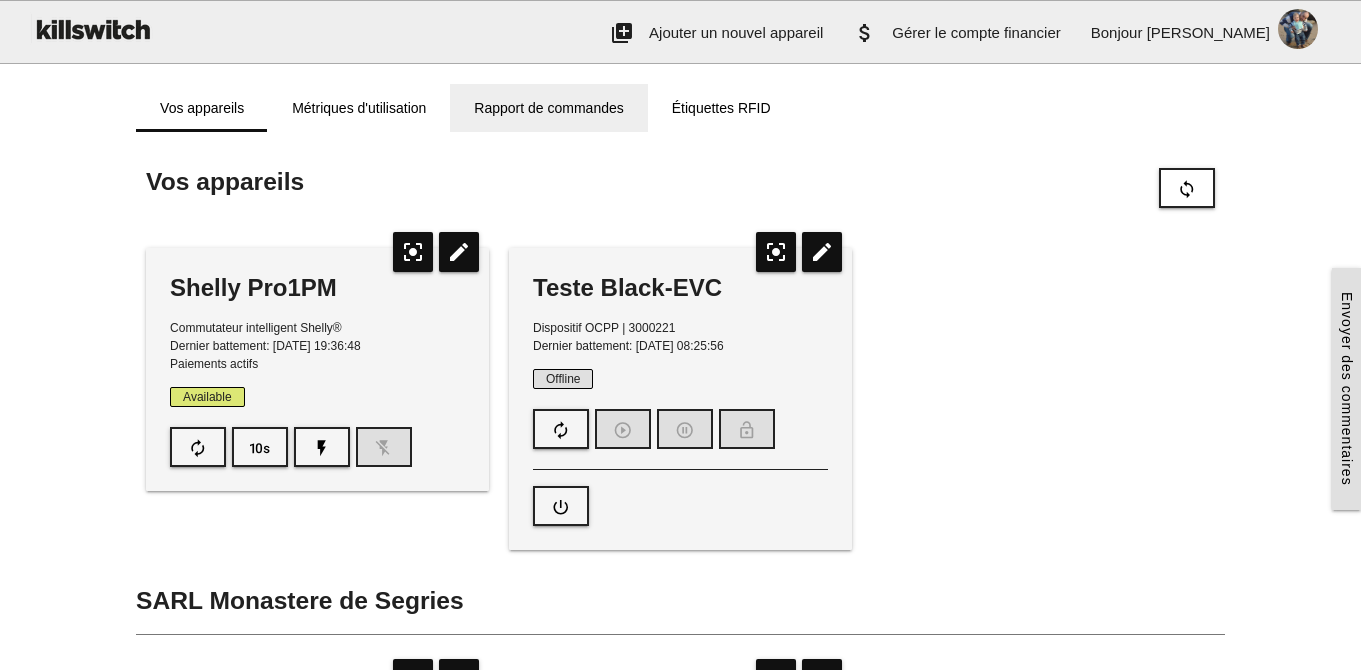 click on "Rapport de commandes" at bounding box center [548, 108] 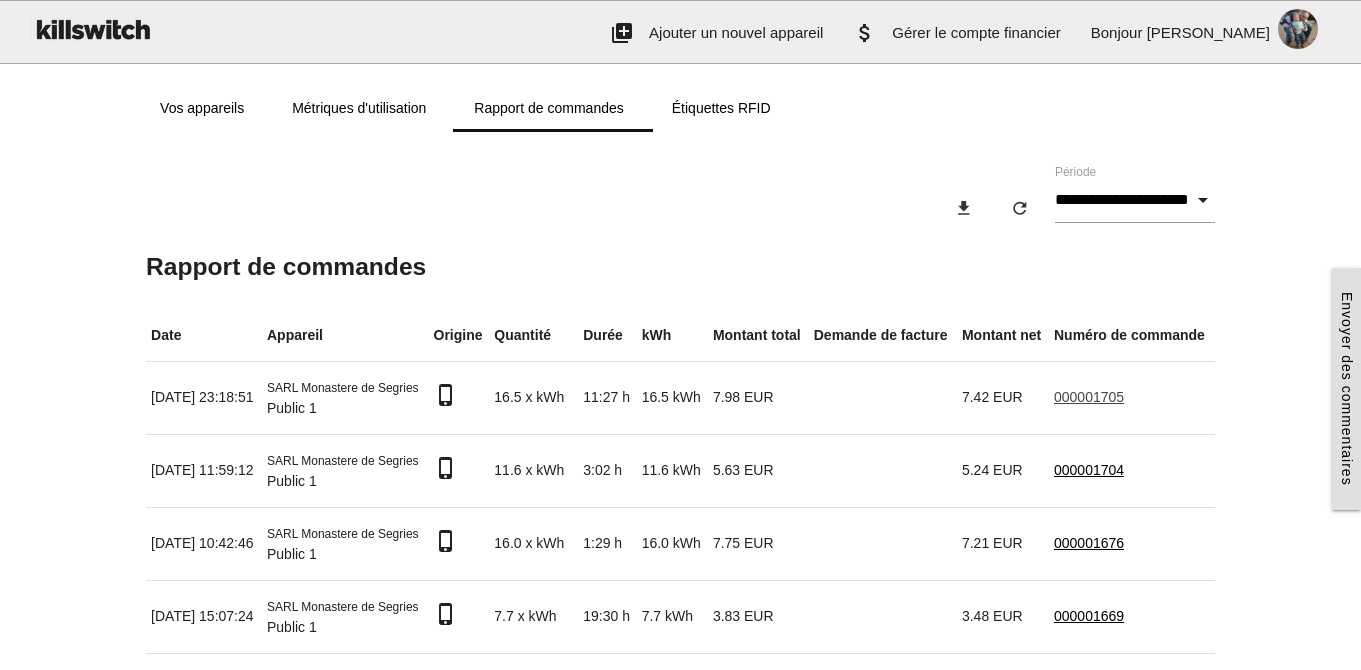 click on "000001705" at bounding box center [1089, 397] 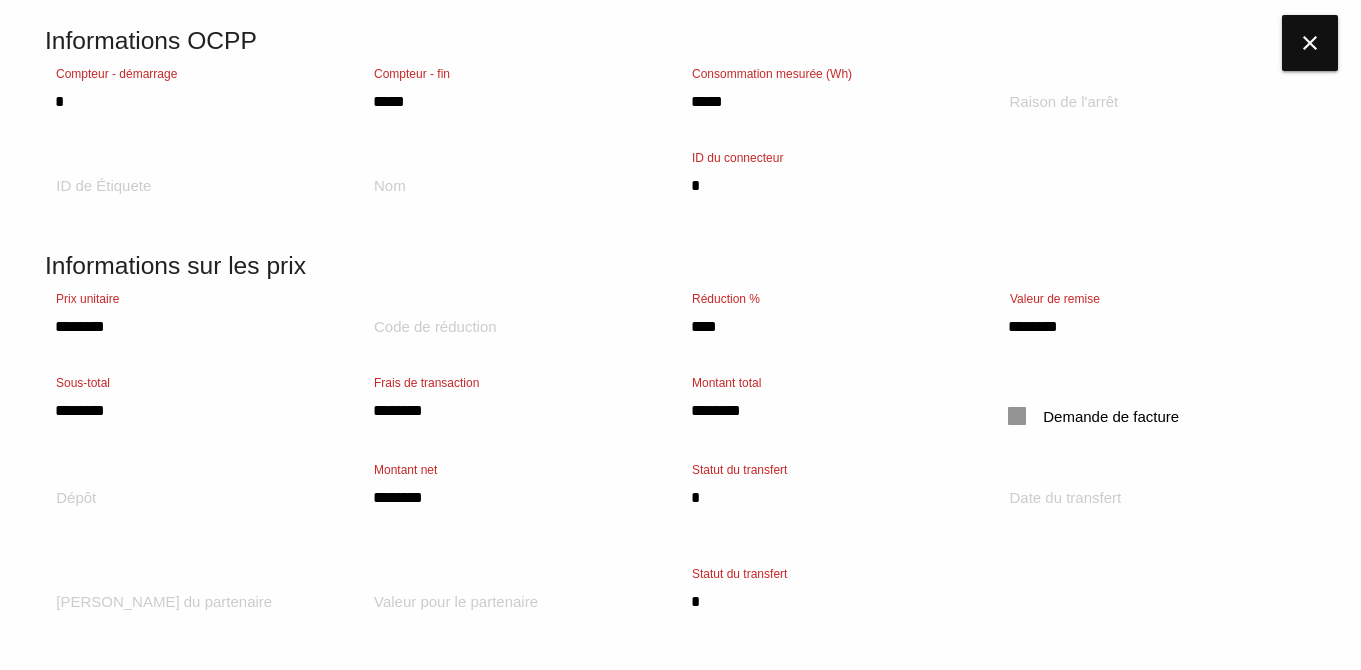 scroll, scrollTop: 701, scrollLeft: 0, axis: vertical 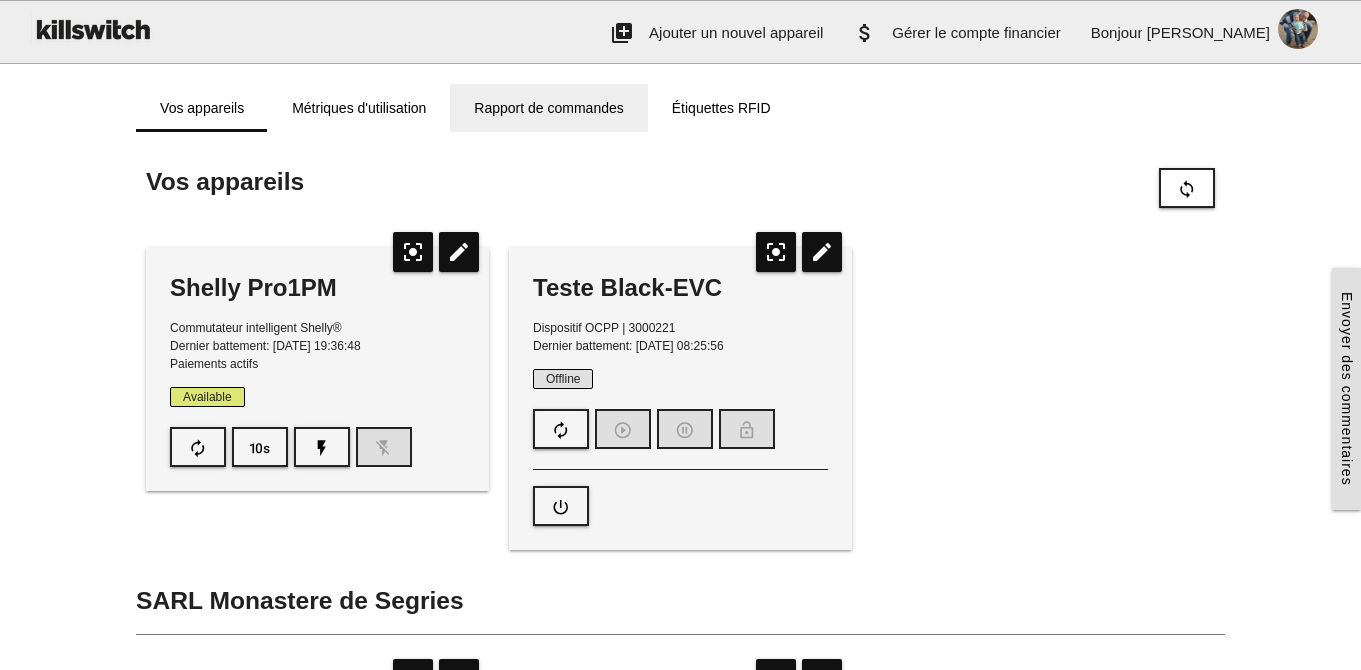 click on "Rapport de commandes" at bounding box center (548, 108) 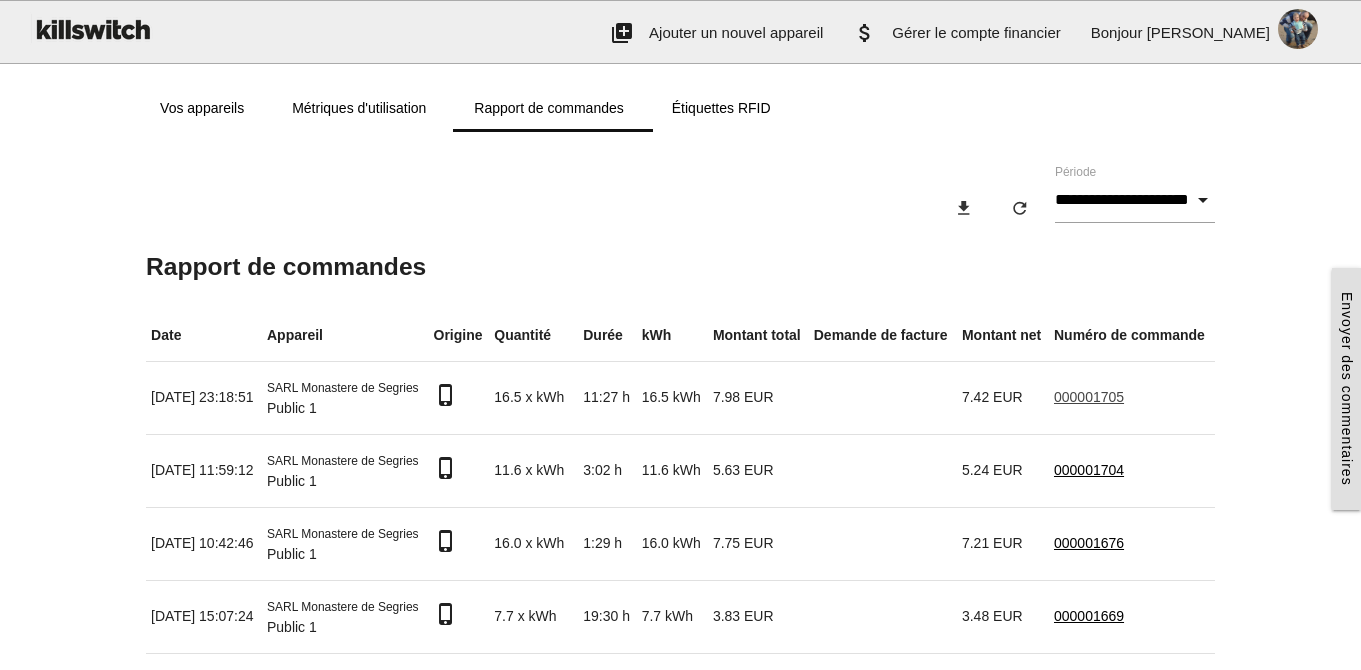 click on "000001705" at bounding box center [1089, 397] 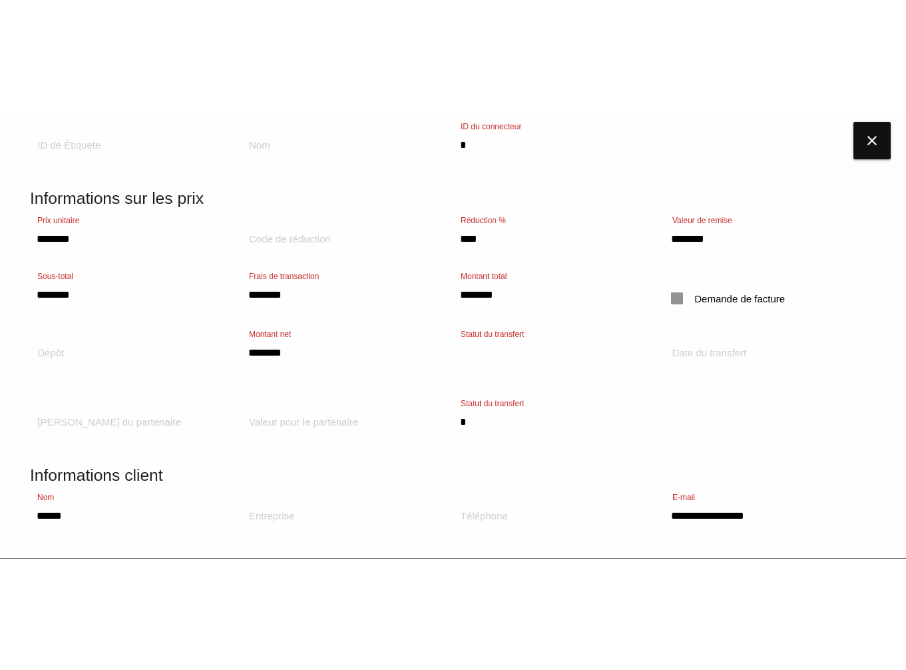 scroll, scrollTop: 767, scrollLeft: 0, axis: vertical 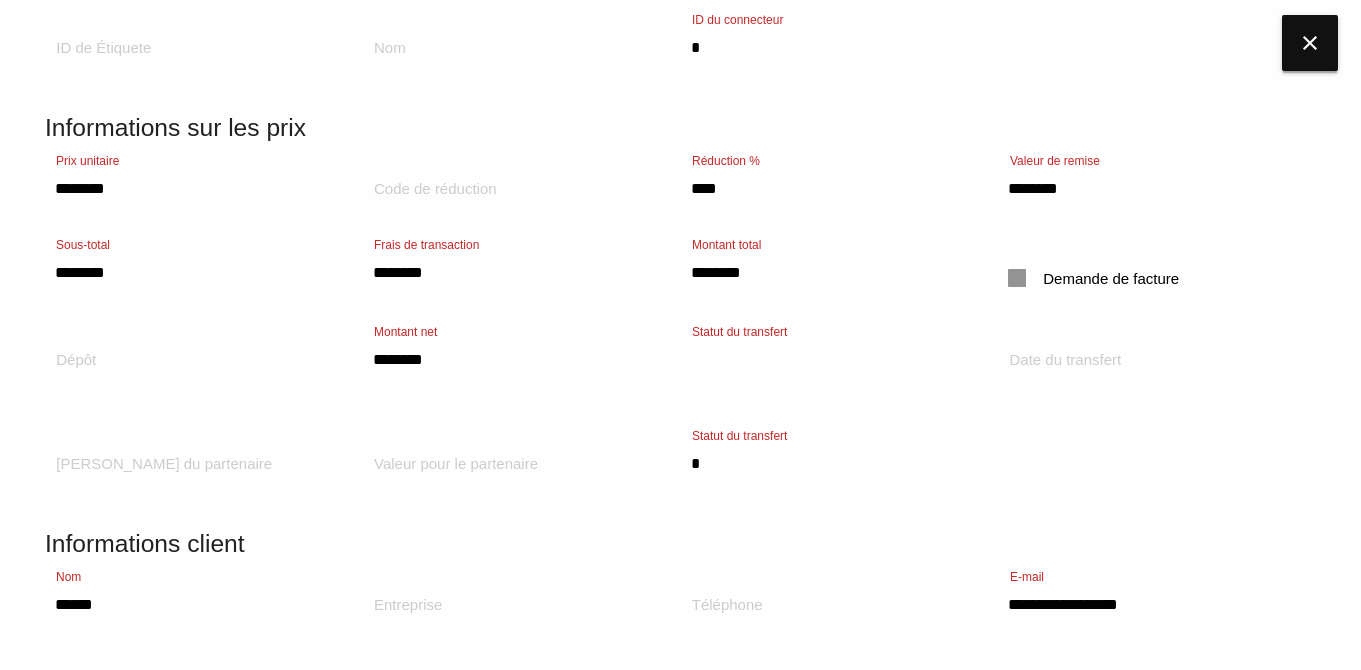 click on "close" at bounding box center [1310, 43] 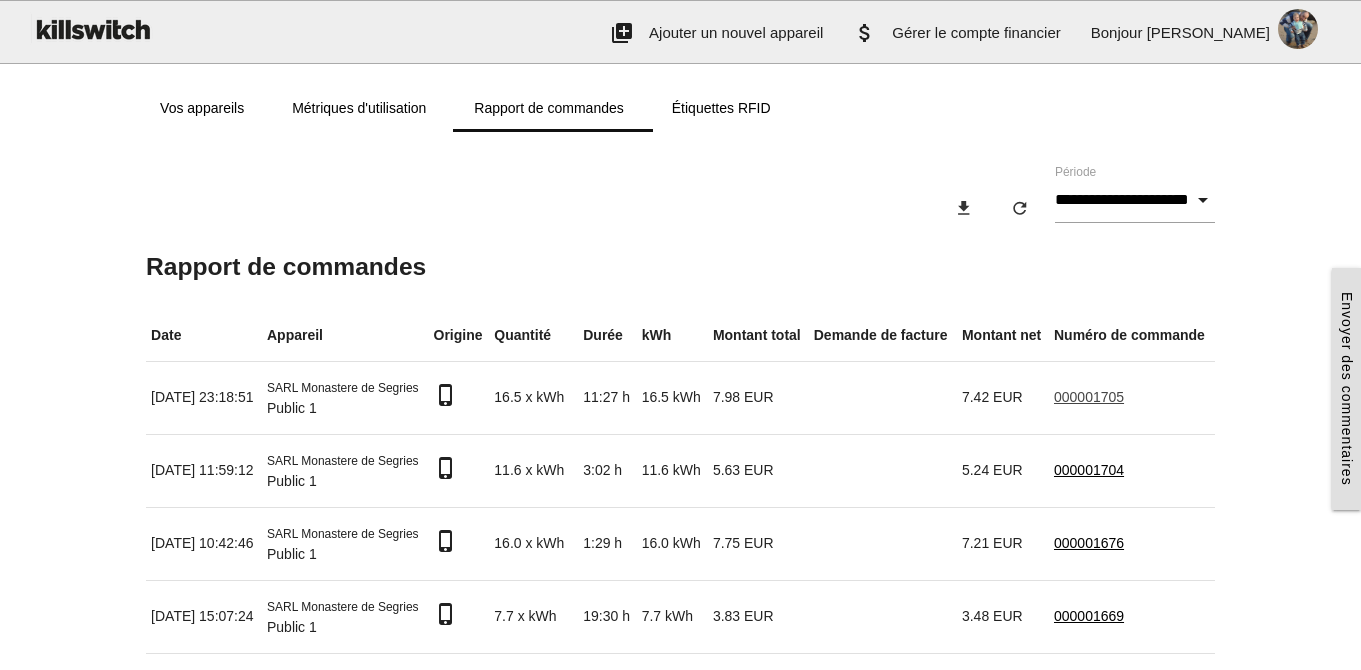 click on "000001705" at bounding box center (1089, 397) 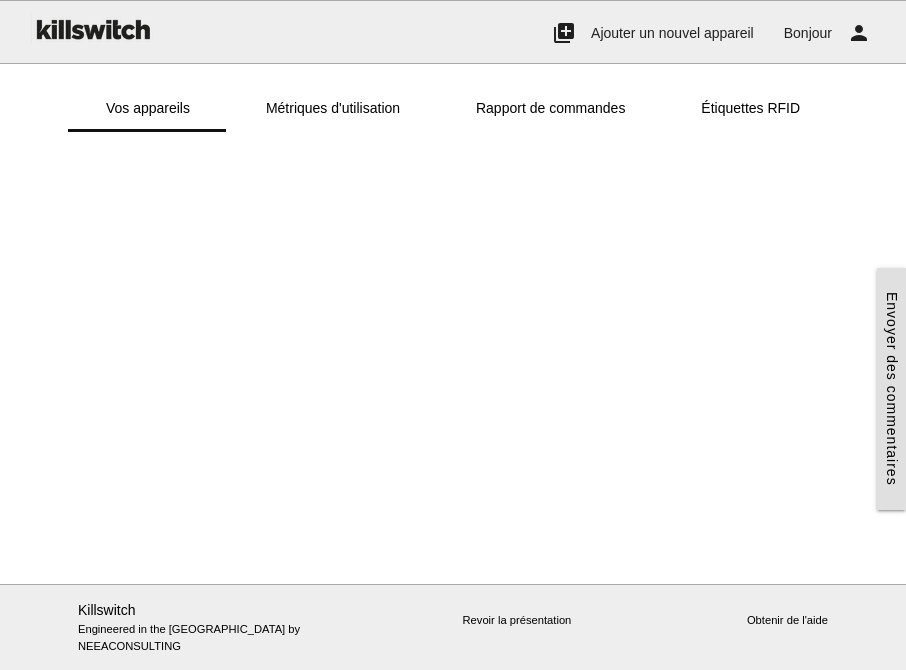 scroll, scrollTop: 0, scrollLeft: 0, axis: both 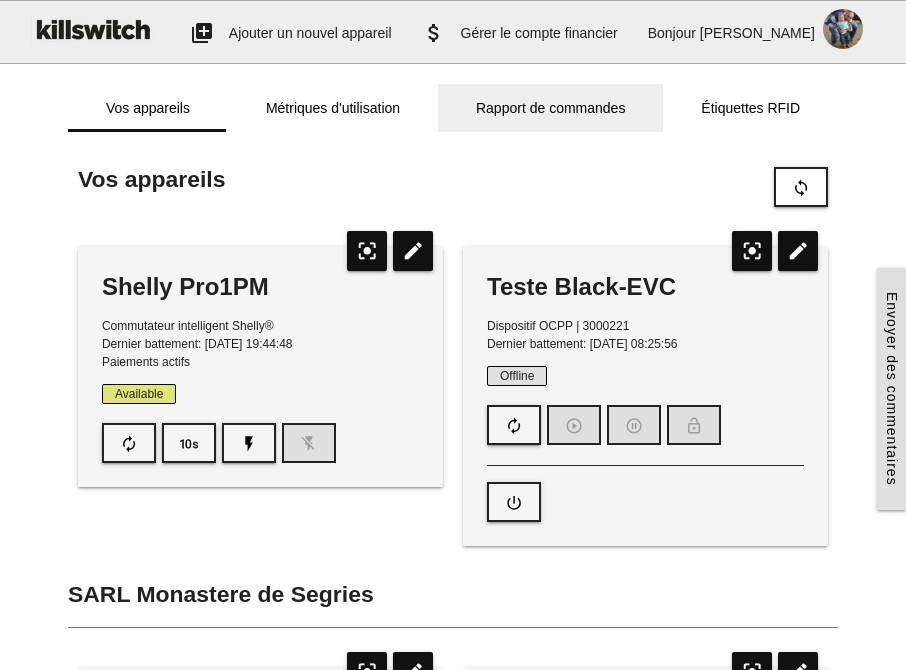 click on "Rapport de commandes" at bounding box center (550, 108) 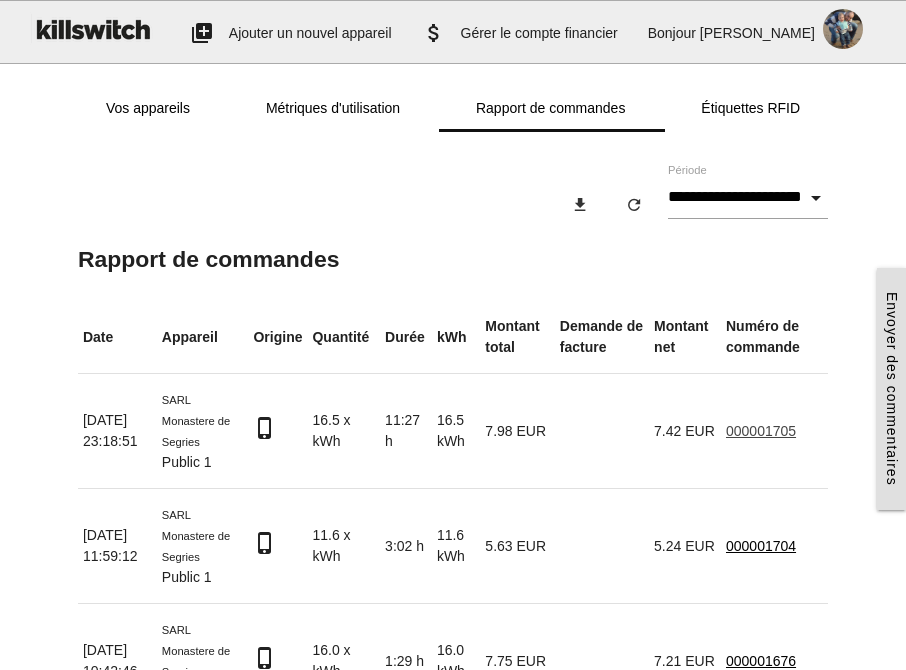 click on "000001705" at bounding box center (761, 431) 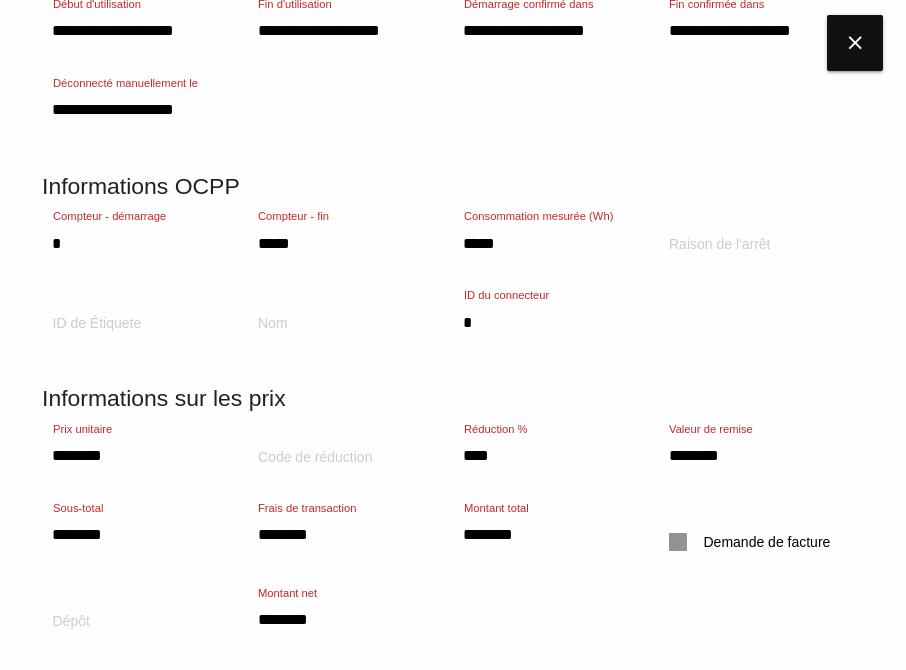 scroll, scrollTop: 386, scrollLeft: 0, axis: vertical 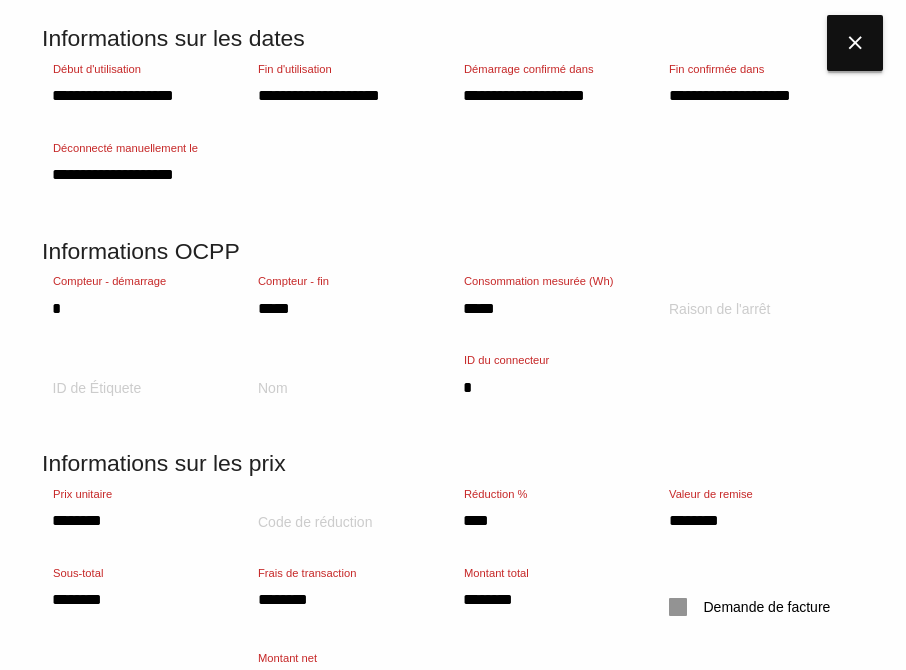 click on "close" at bounding box center (855, 43) 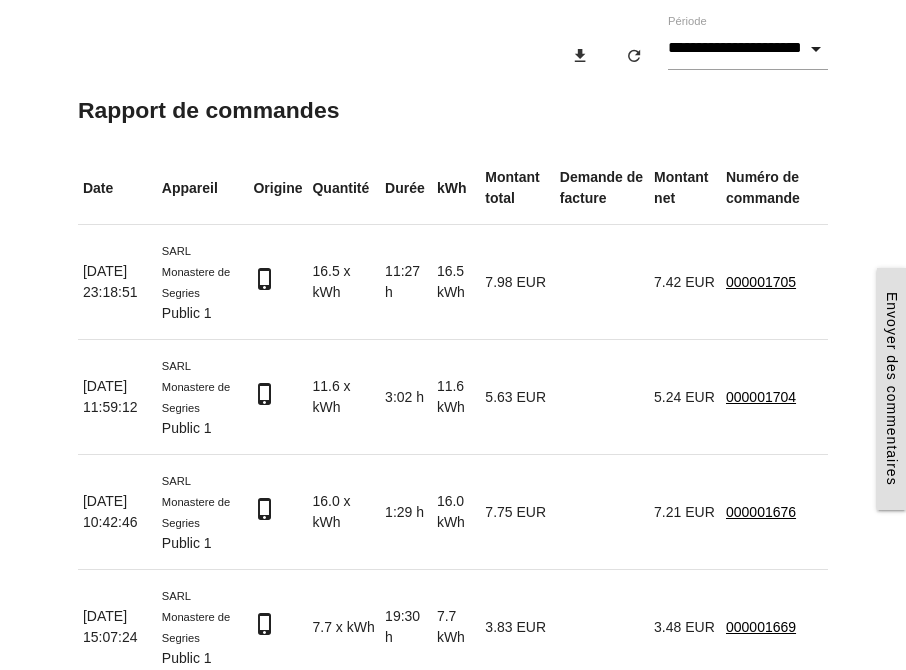 scroll, scrollTop: 0, scrollLeft: 0, axis: both 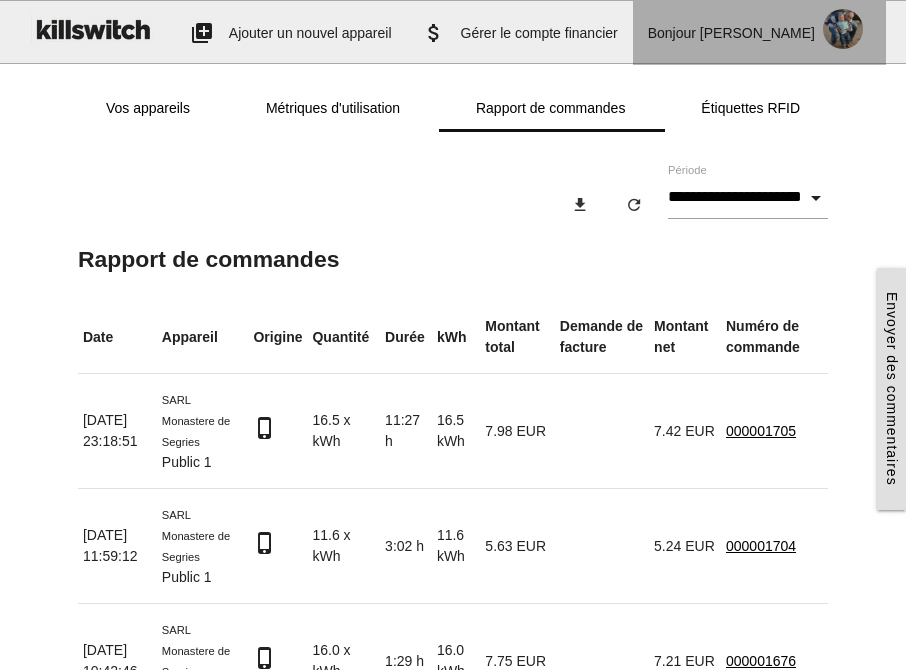 click at bounding box center [843, 29] 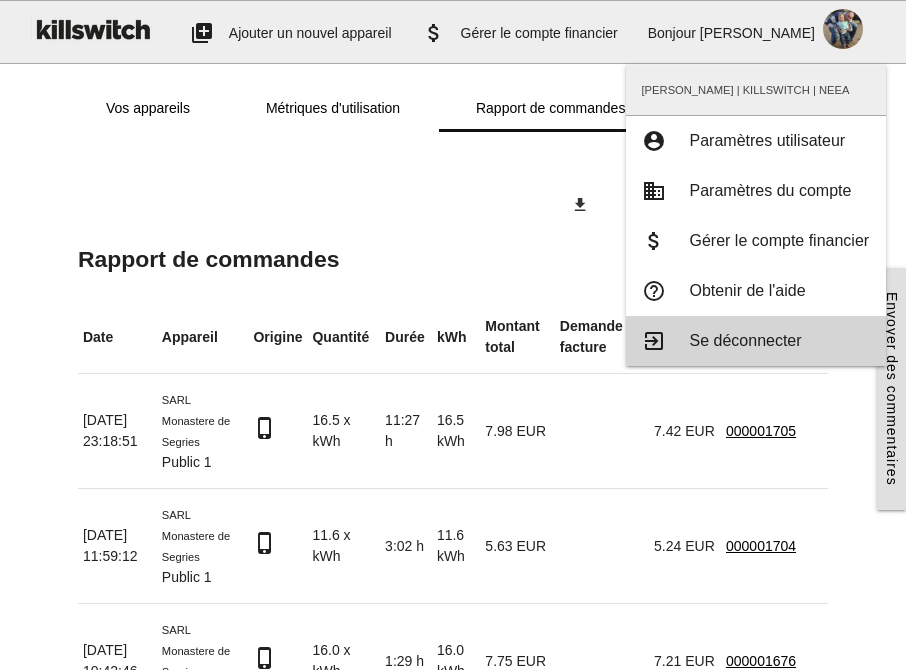 click on "Se déconnecter" at bounding box center (746, 340) 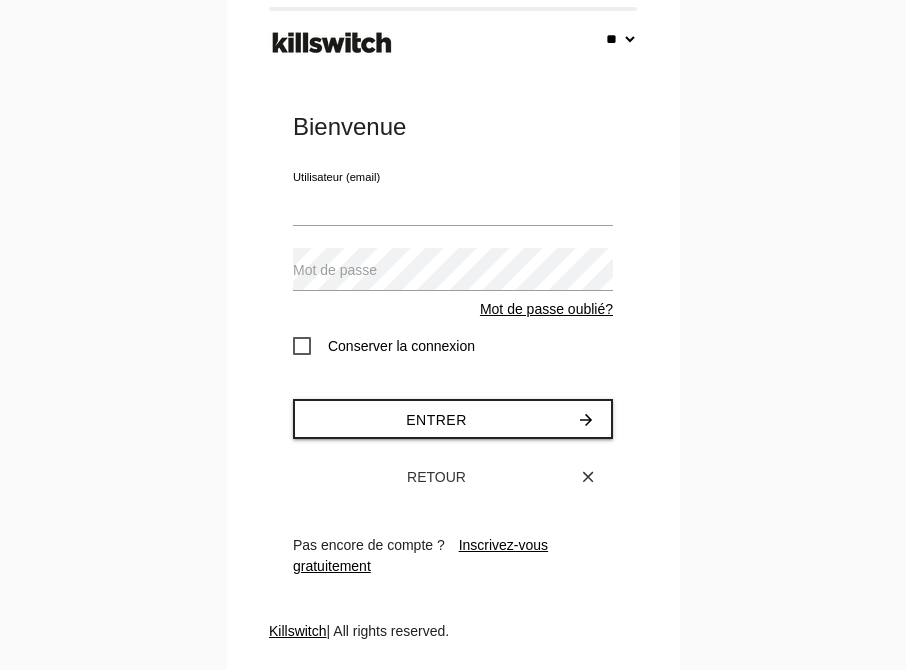 select on "**" 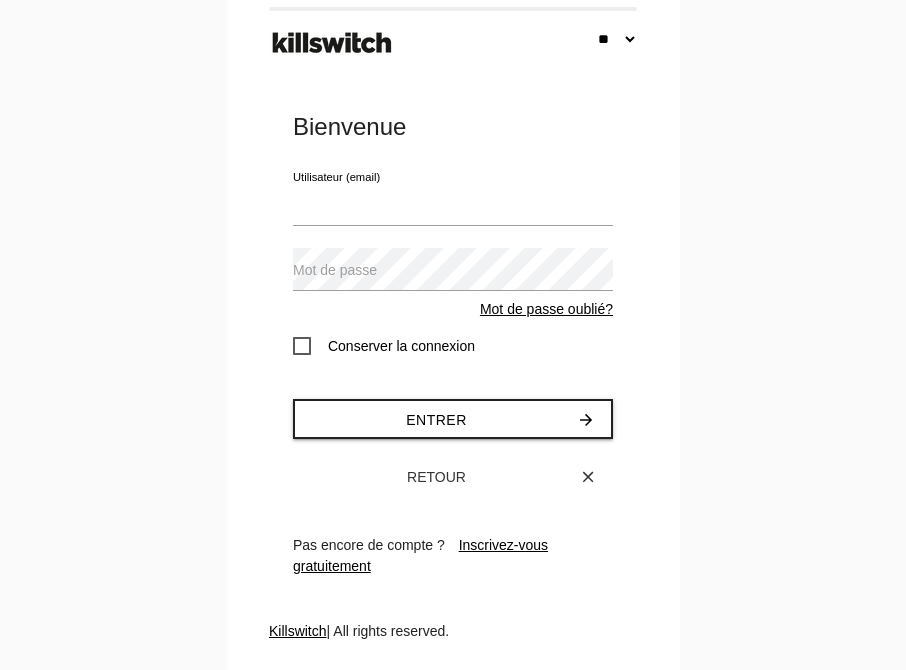 scroll, scrollTop: 0, scrollLeft: 0, axis: both 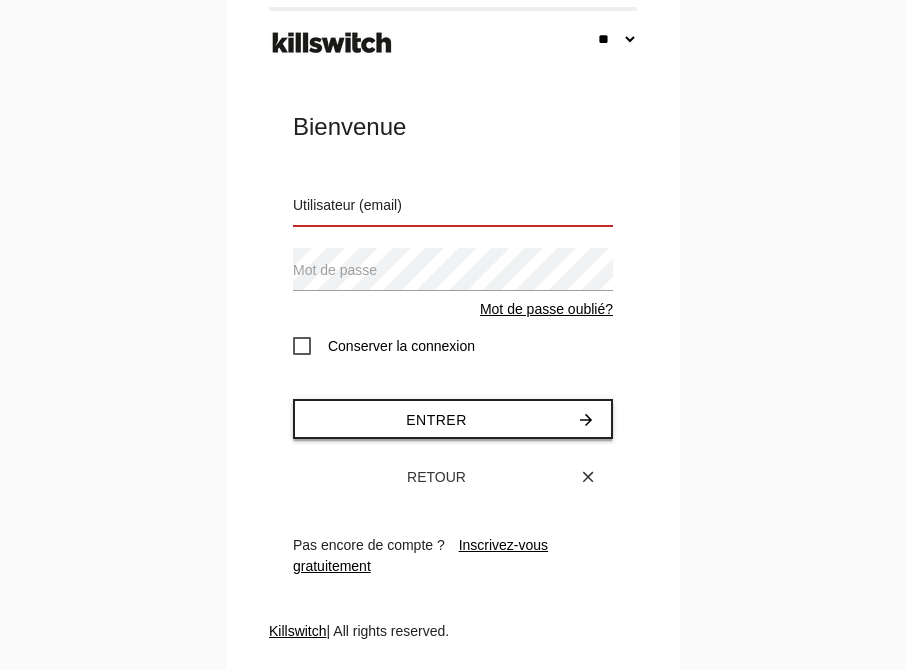type on "**********" 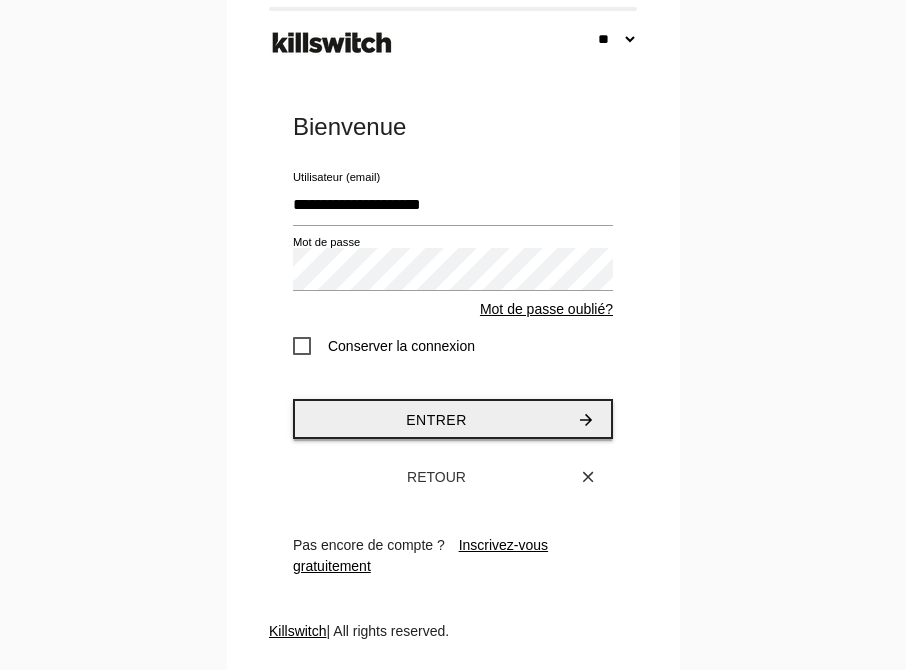 click on "Entrer" at bounding box center [436, 420] 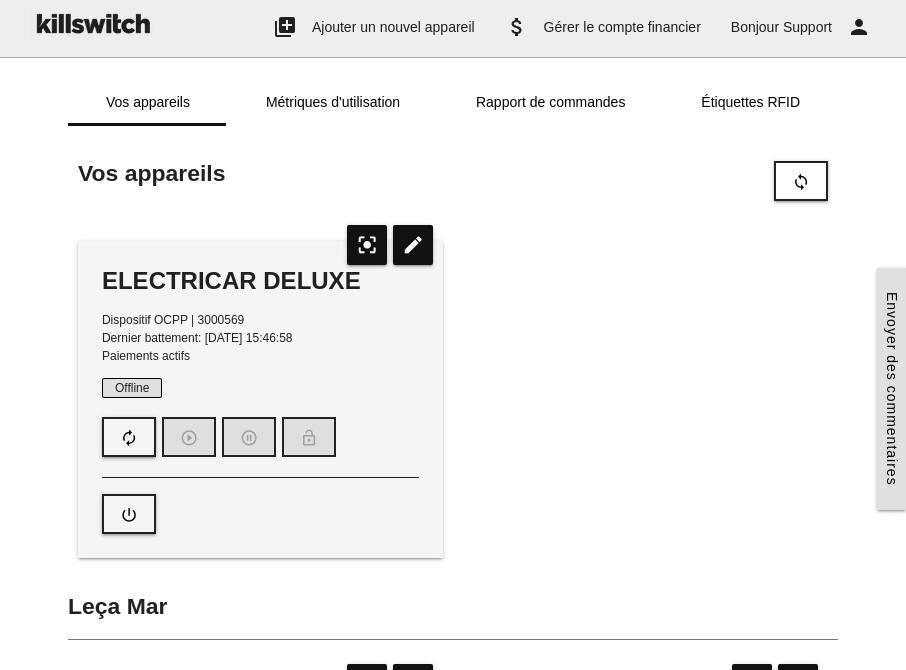 scroll, scrollTop: 0, scrollLeft: 0, axis: both 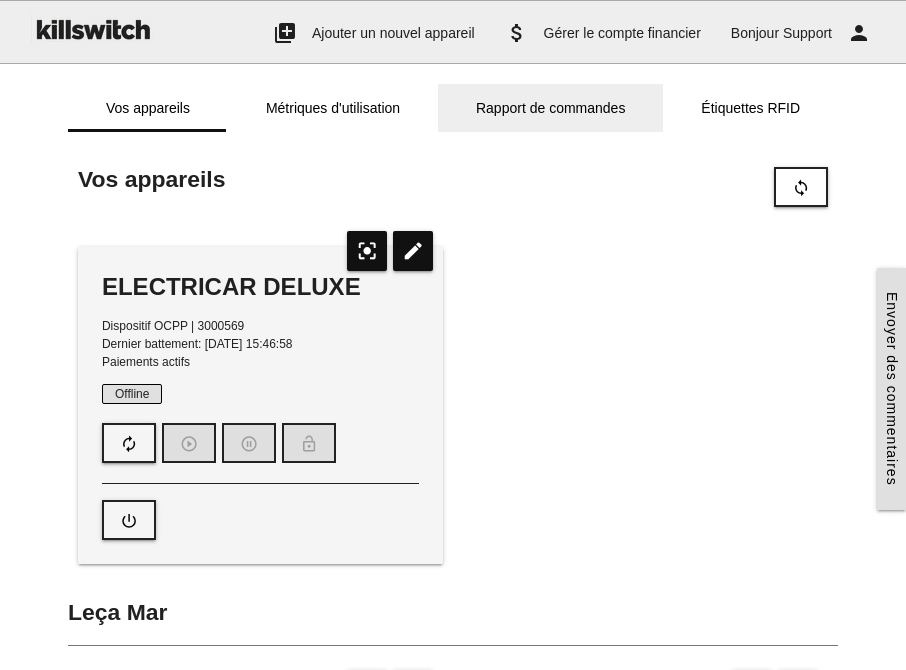 click on "Rapport de commandes" at bounding box center (550, 108) 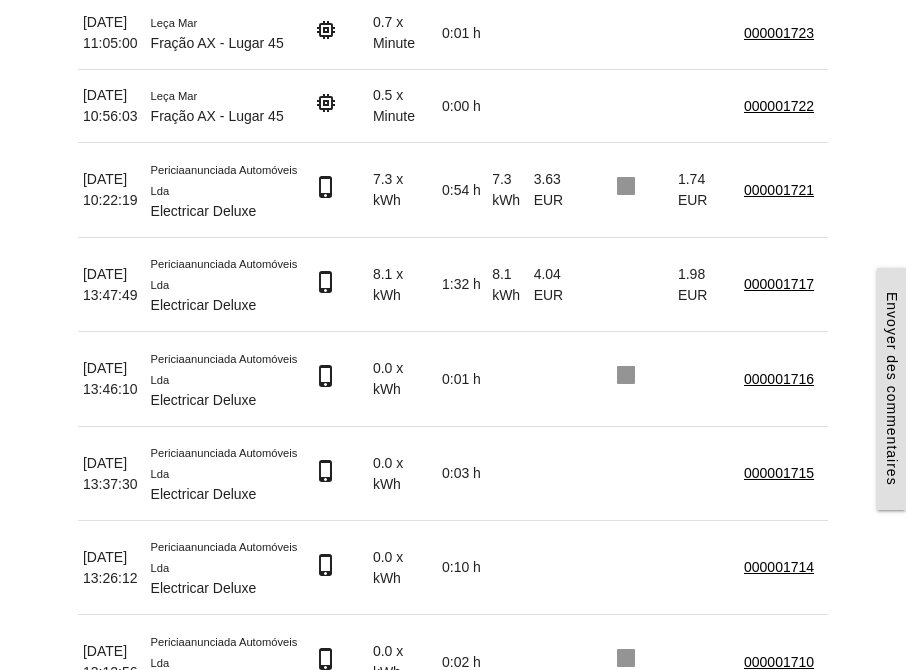 scroll, scrollTop: 1377, scrollLeft: 0, axis: vertical 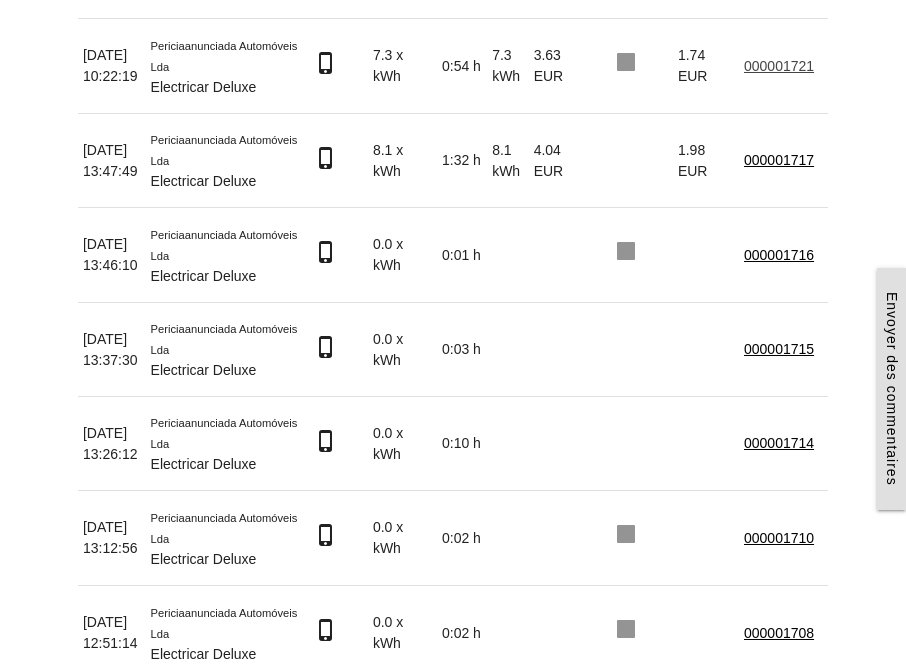 click on "000001721" at bounding box center (779, 66) 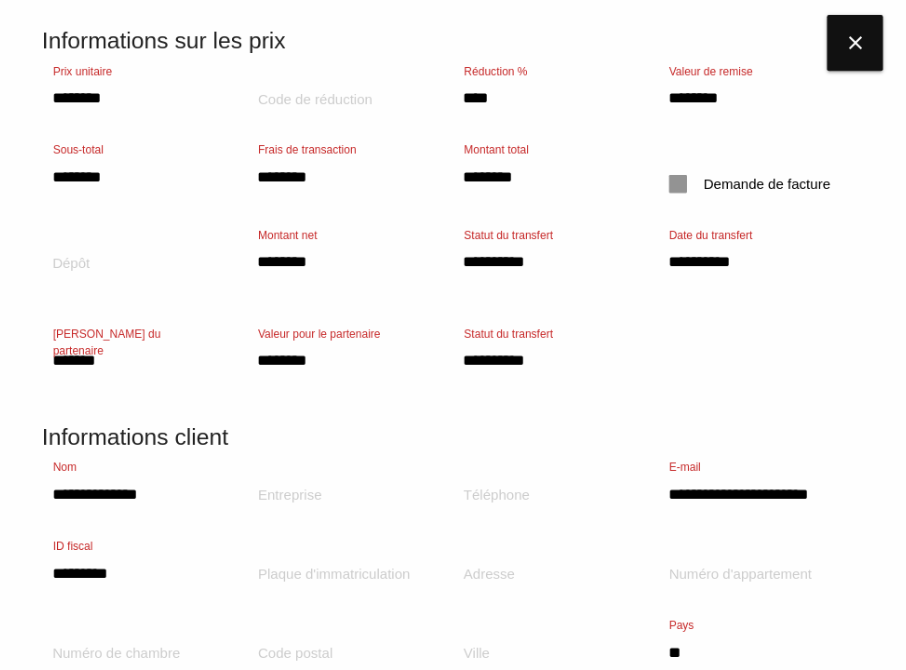scroll, scrollTop: 897, scrollLeft: 0, axis: vertical 